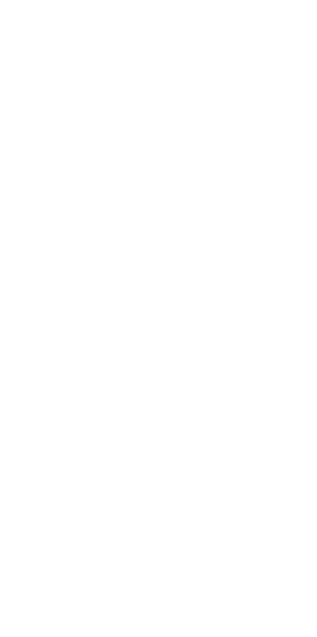 scroll, scrollTop: 0, scrollLeft: 0, axis: both 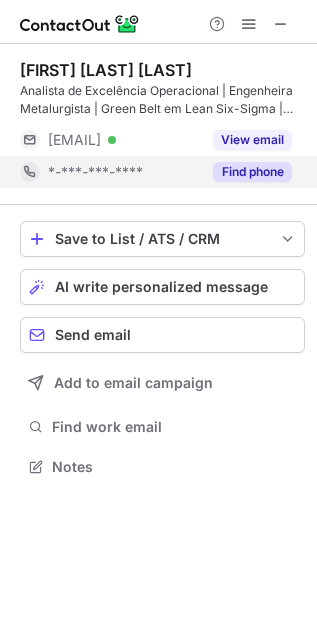 click on "Find phone" at bounding box center [252, 172] 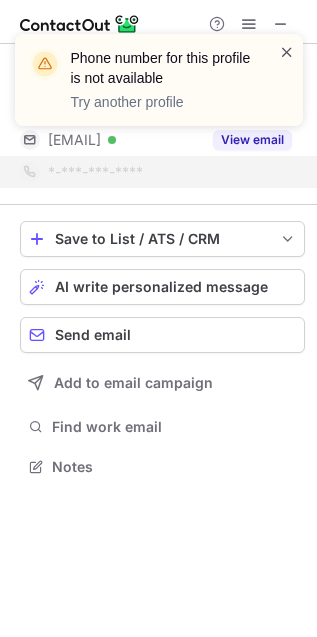 click at bounding box center (287, 52) 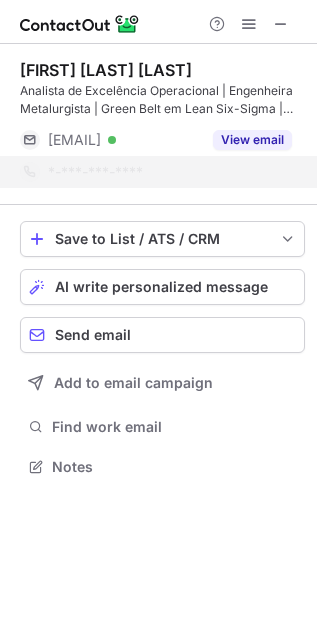 click on "Phone number for this profile is not available Try another profile" at bounding box center (159, 88) 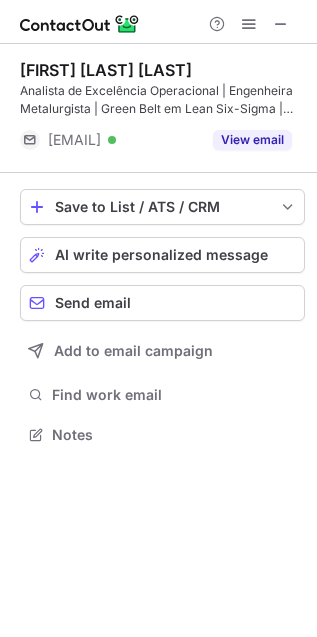scroll, scrollTop: 421, scrollLeft: 317, axis: both 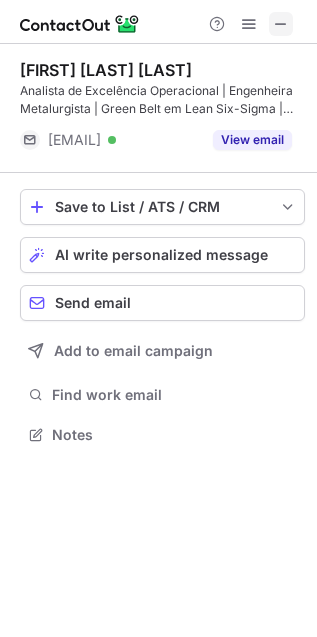 click at bounding box center (281, 24) 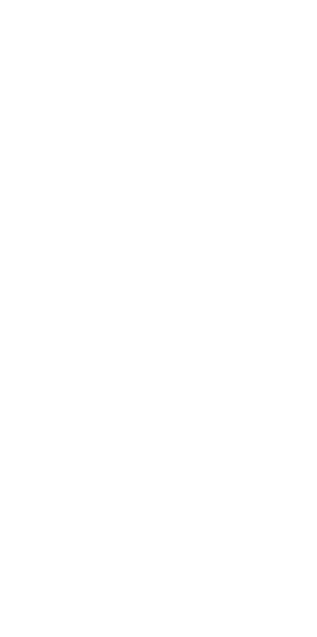 scroll, scrollTop: 0, scrollLeft: 0, axis: both 